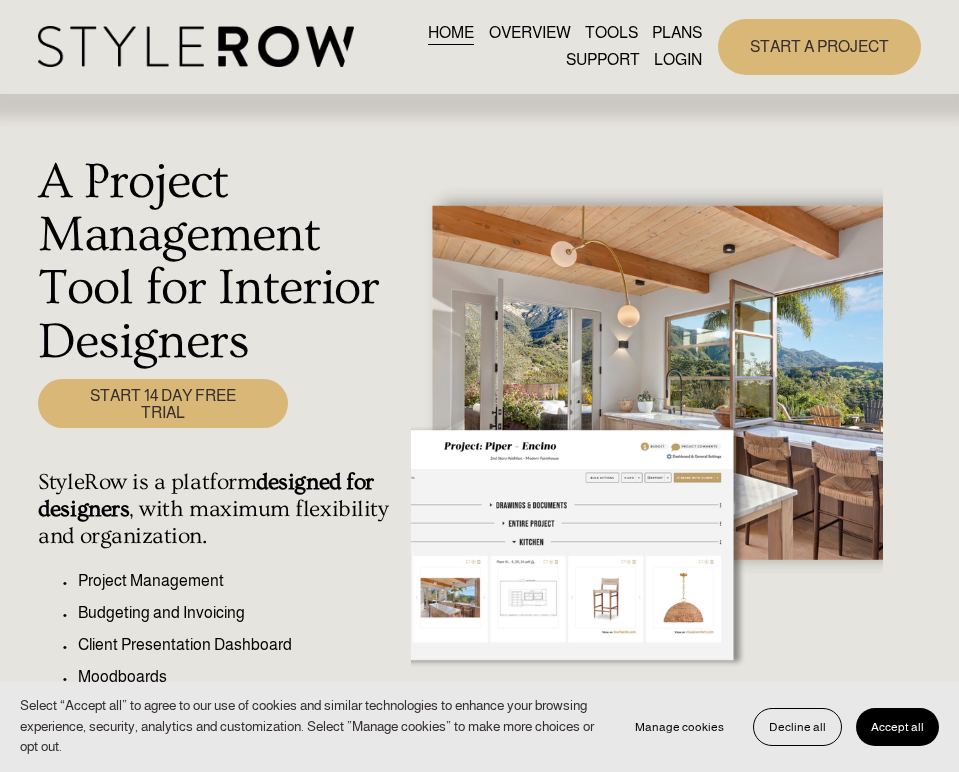 scroll, scrollTop: 0, scrollLeft: 0, axis: both 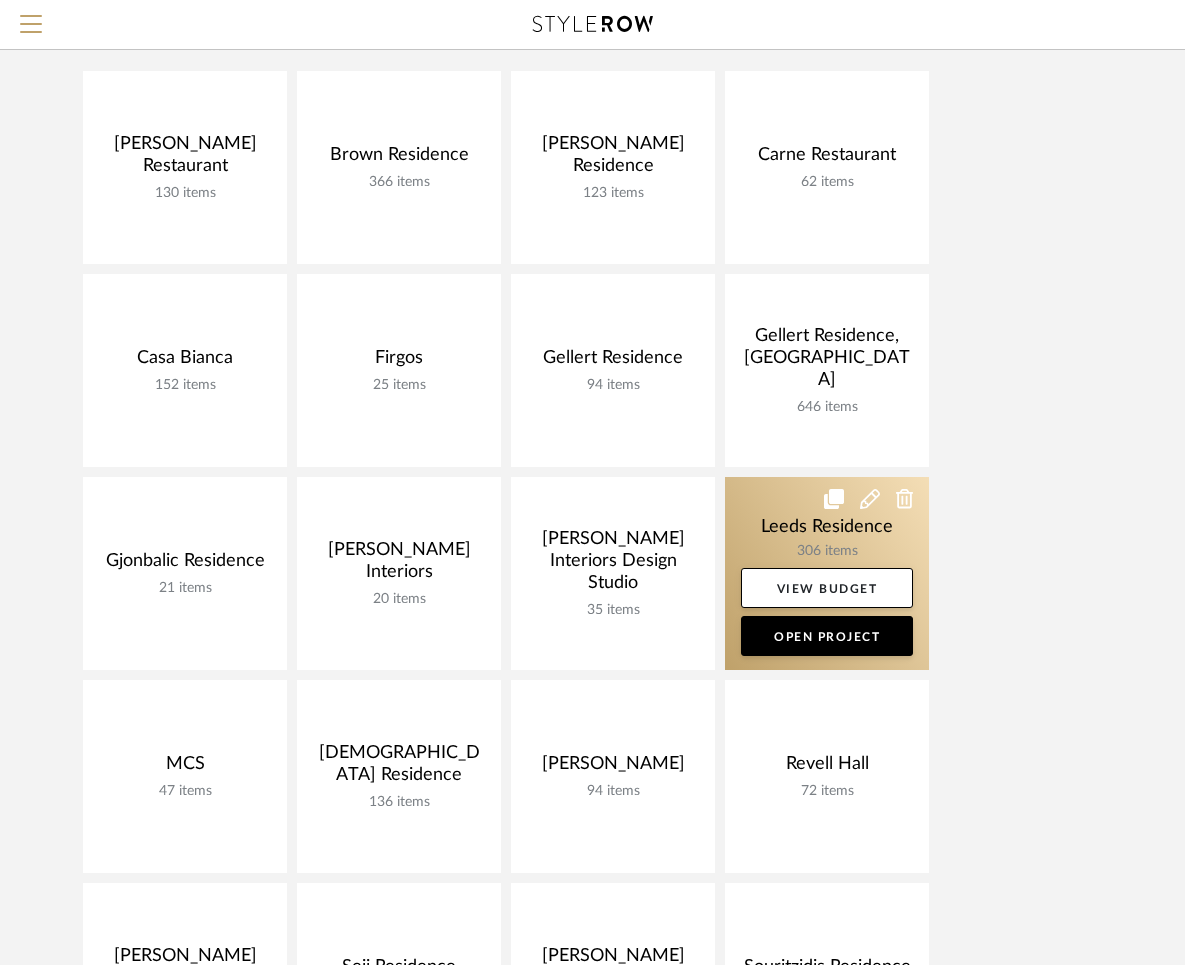click 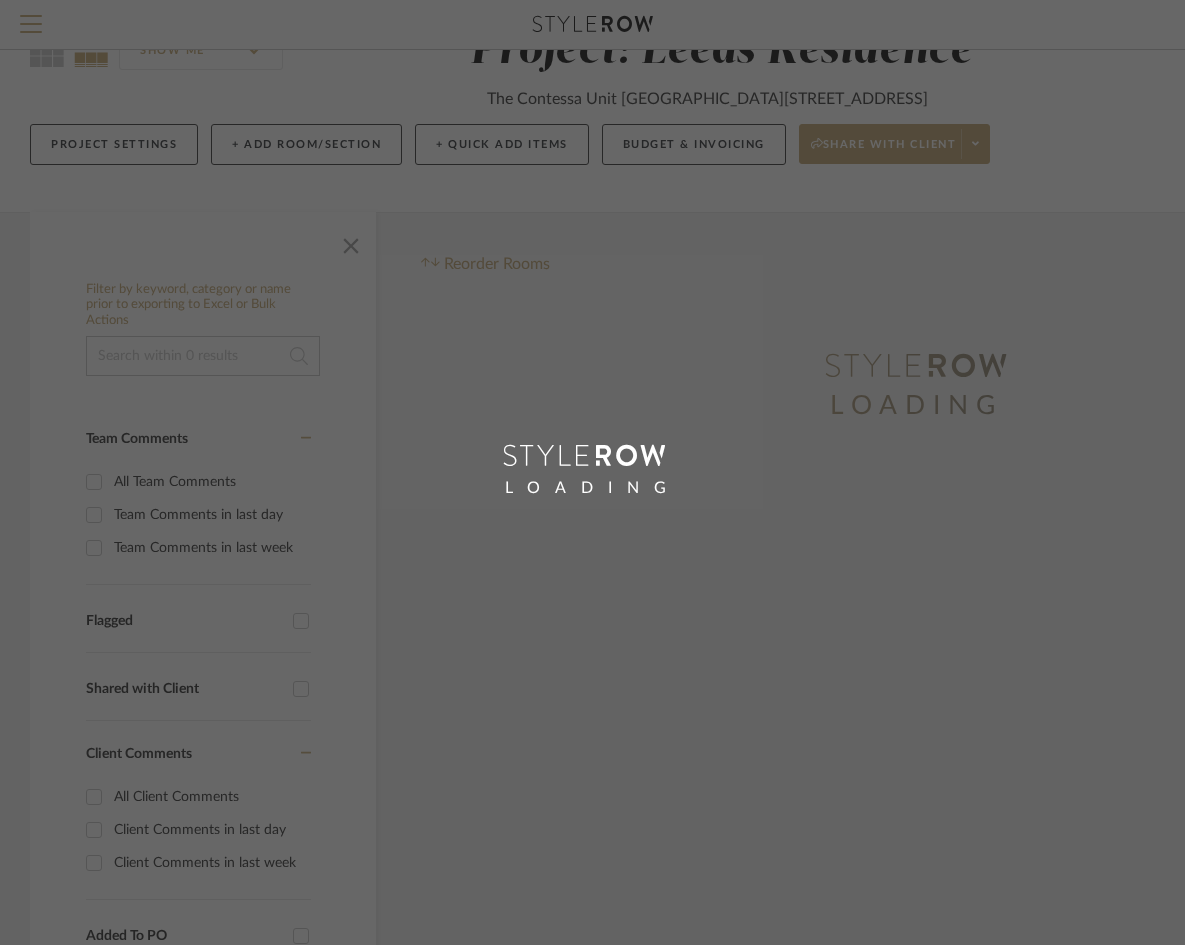 scroll, scrollTop: 0, scrollLeft: 0, axis: both 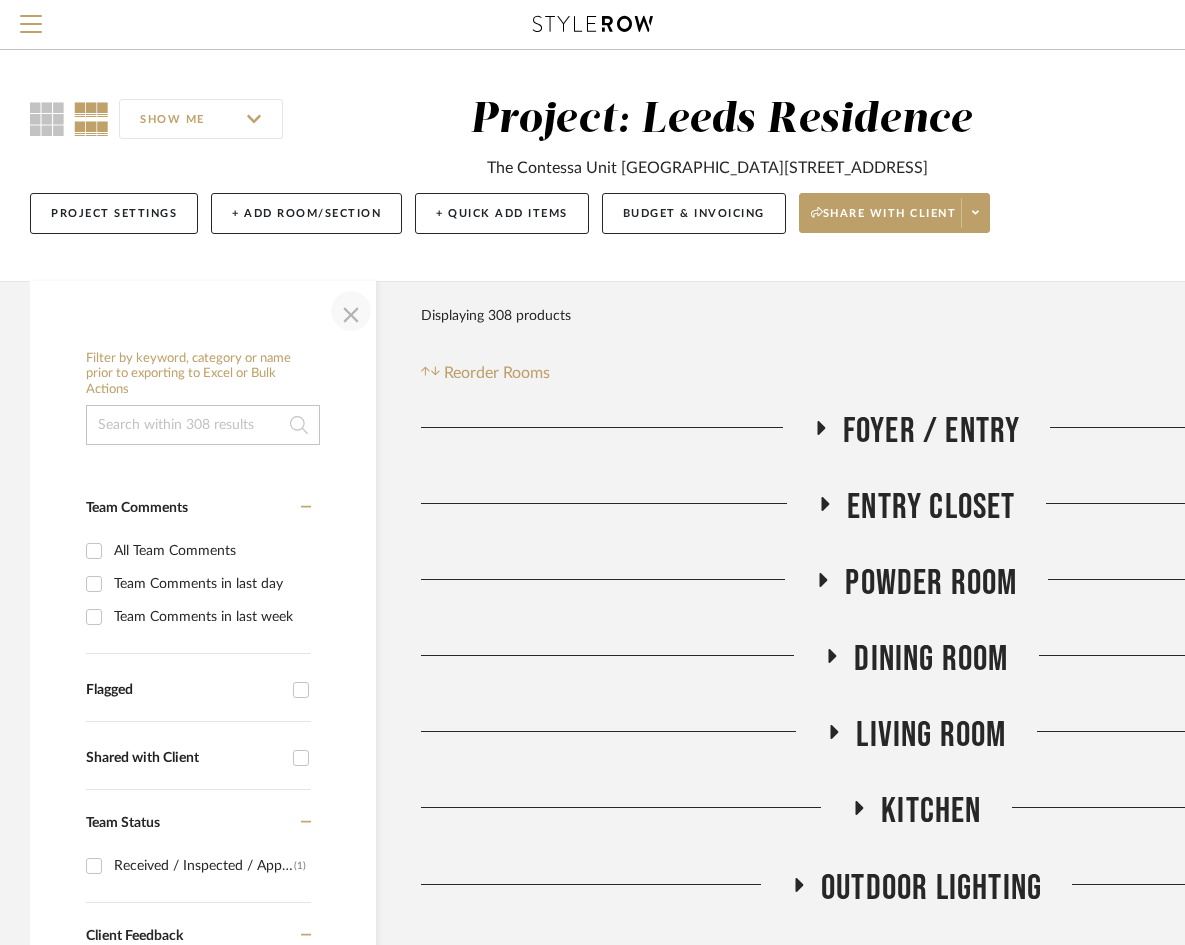 click 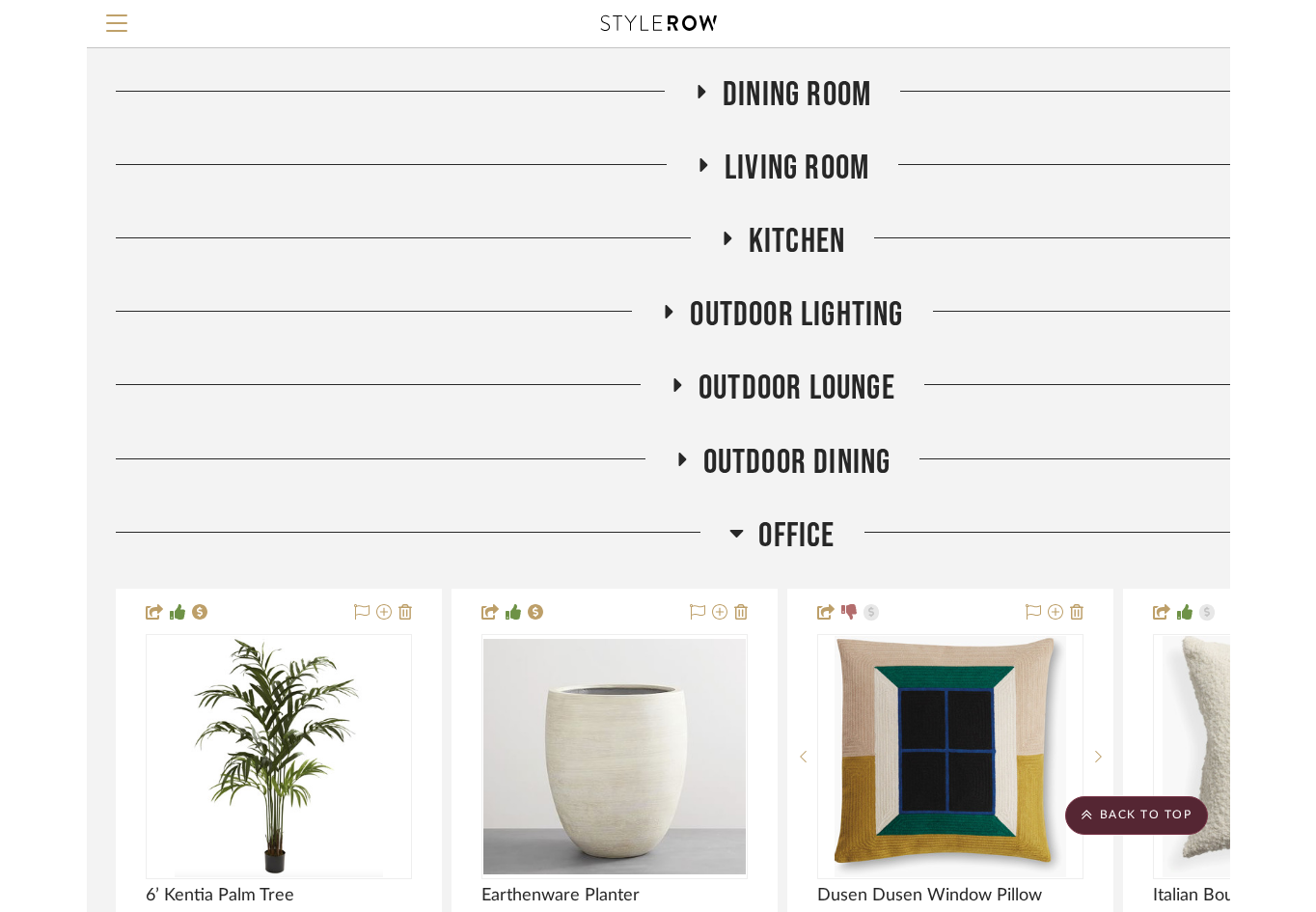 scroll, scrollTop: 543, scrollLeft: 0, axis: vertical 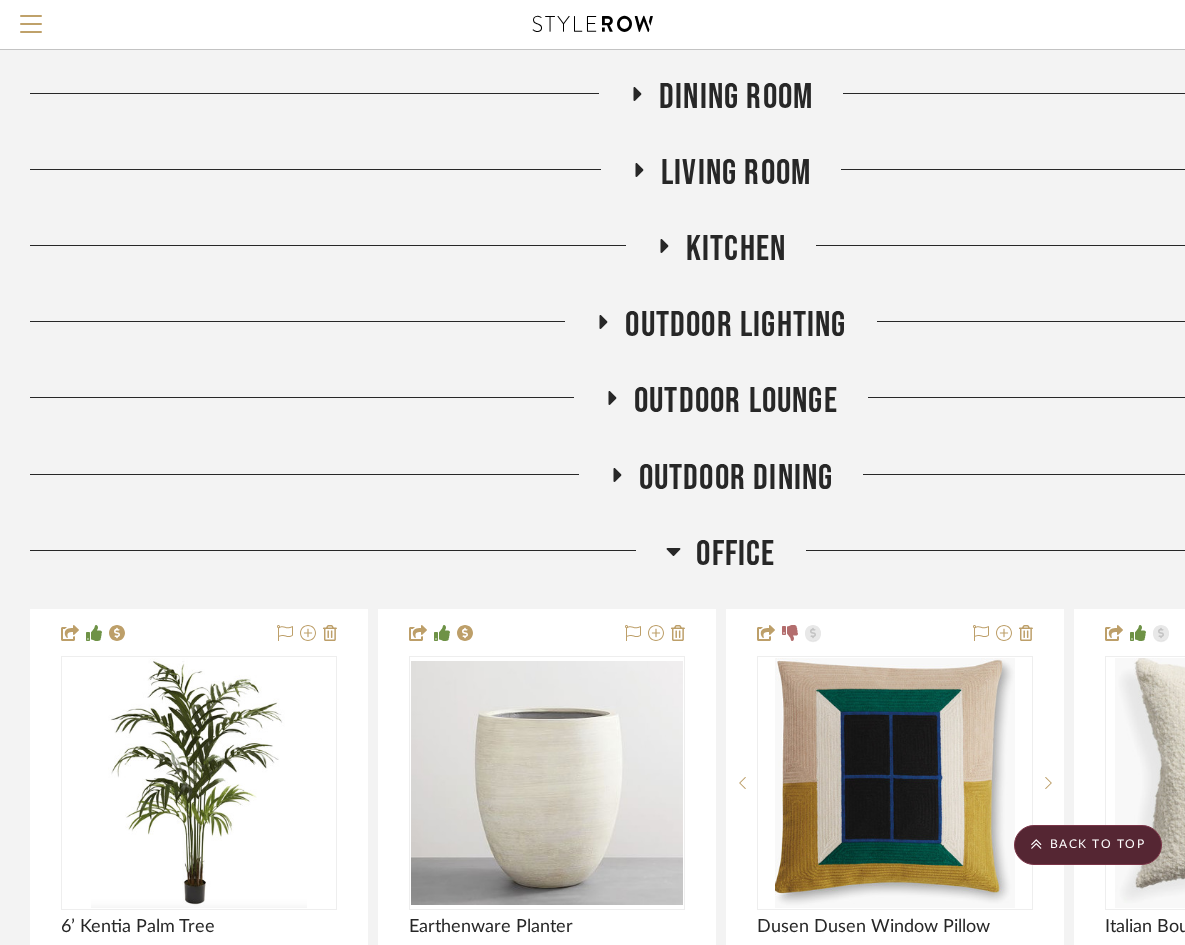 click on "Office" 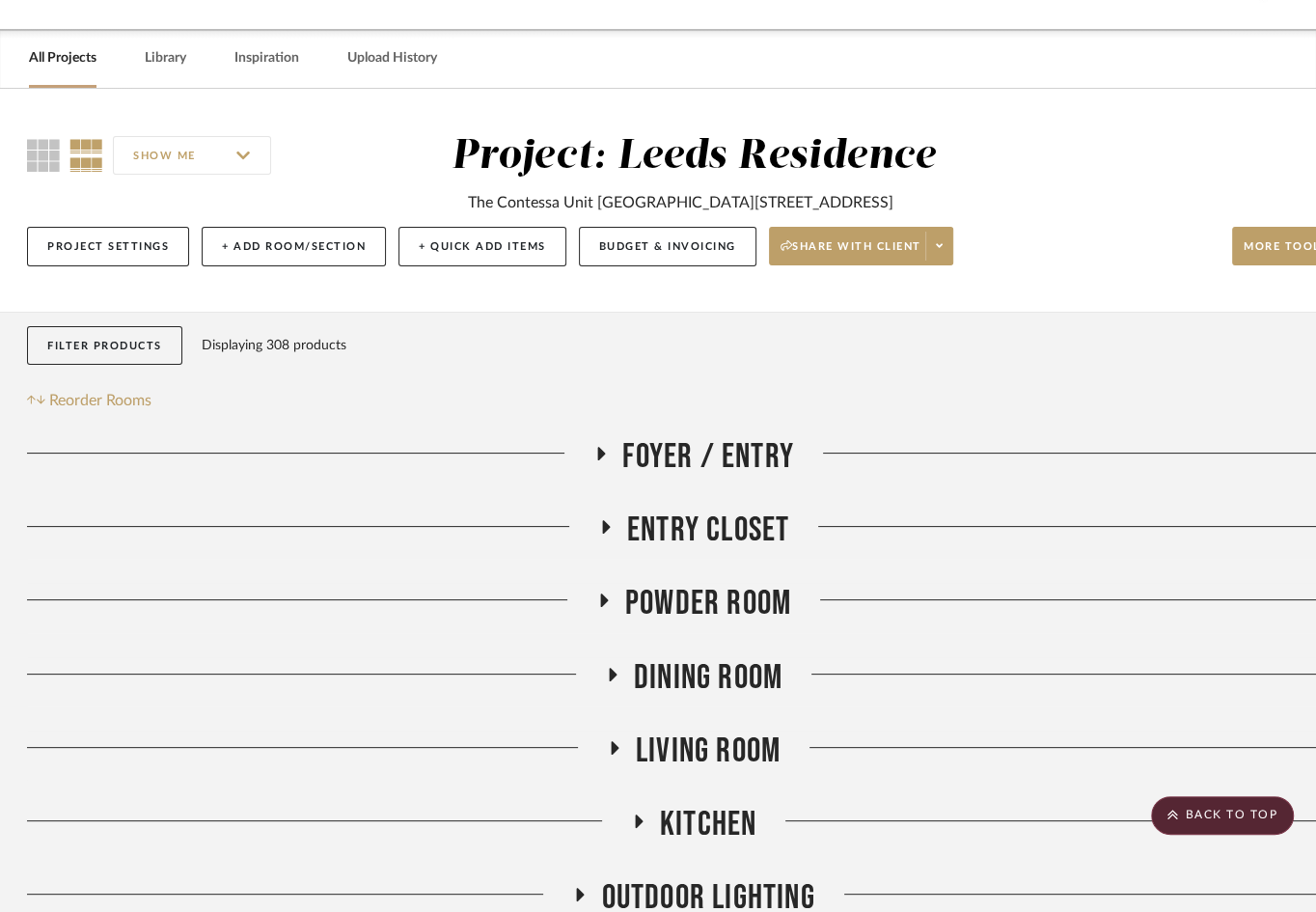scroll, scrollTop: 0, scrollLeft: 2, axis: horizontal 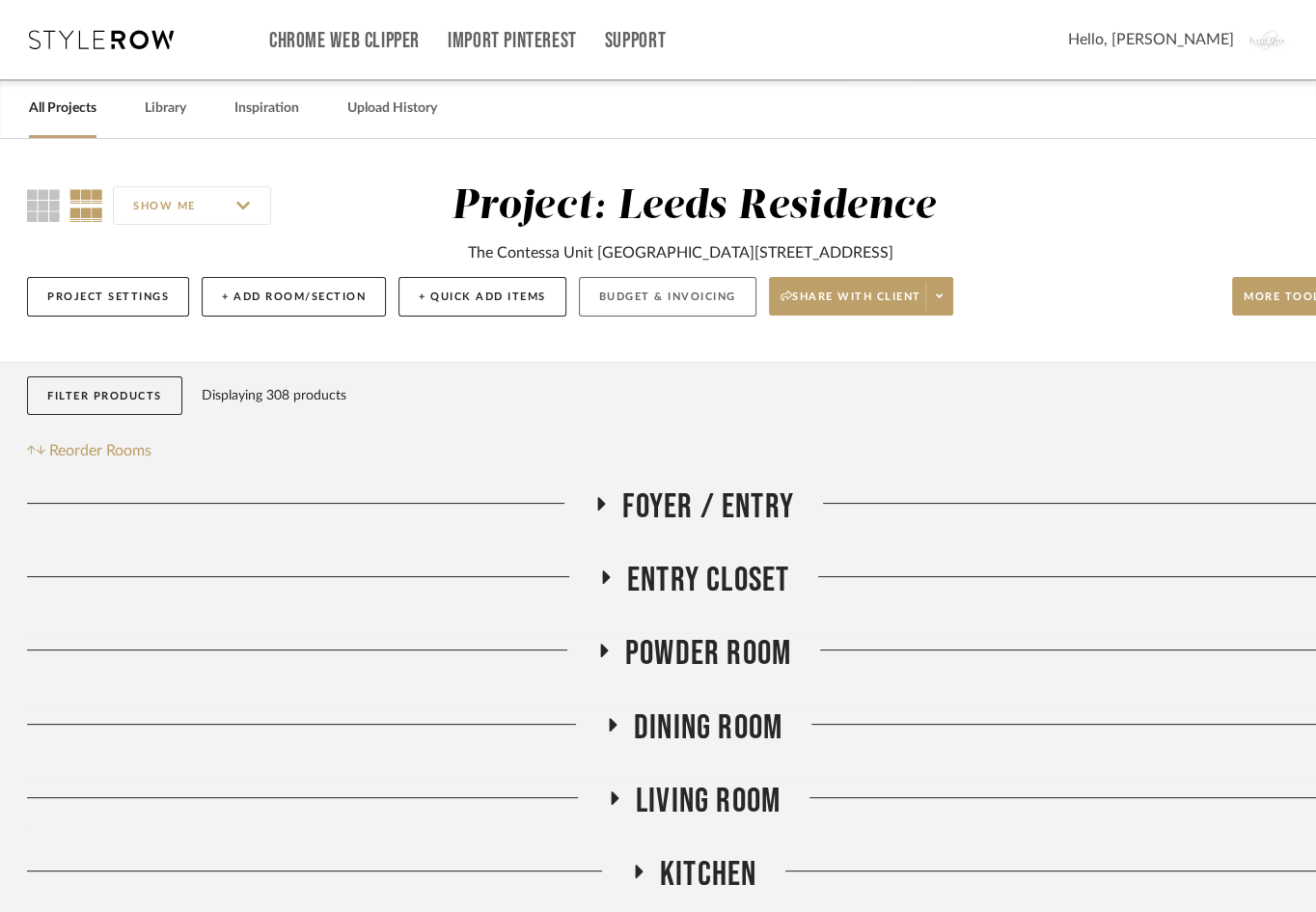 click on "Budget & Invoicing" 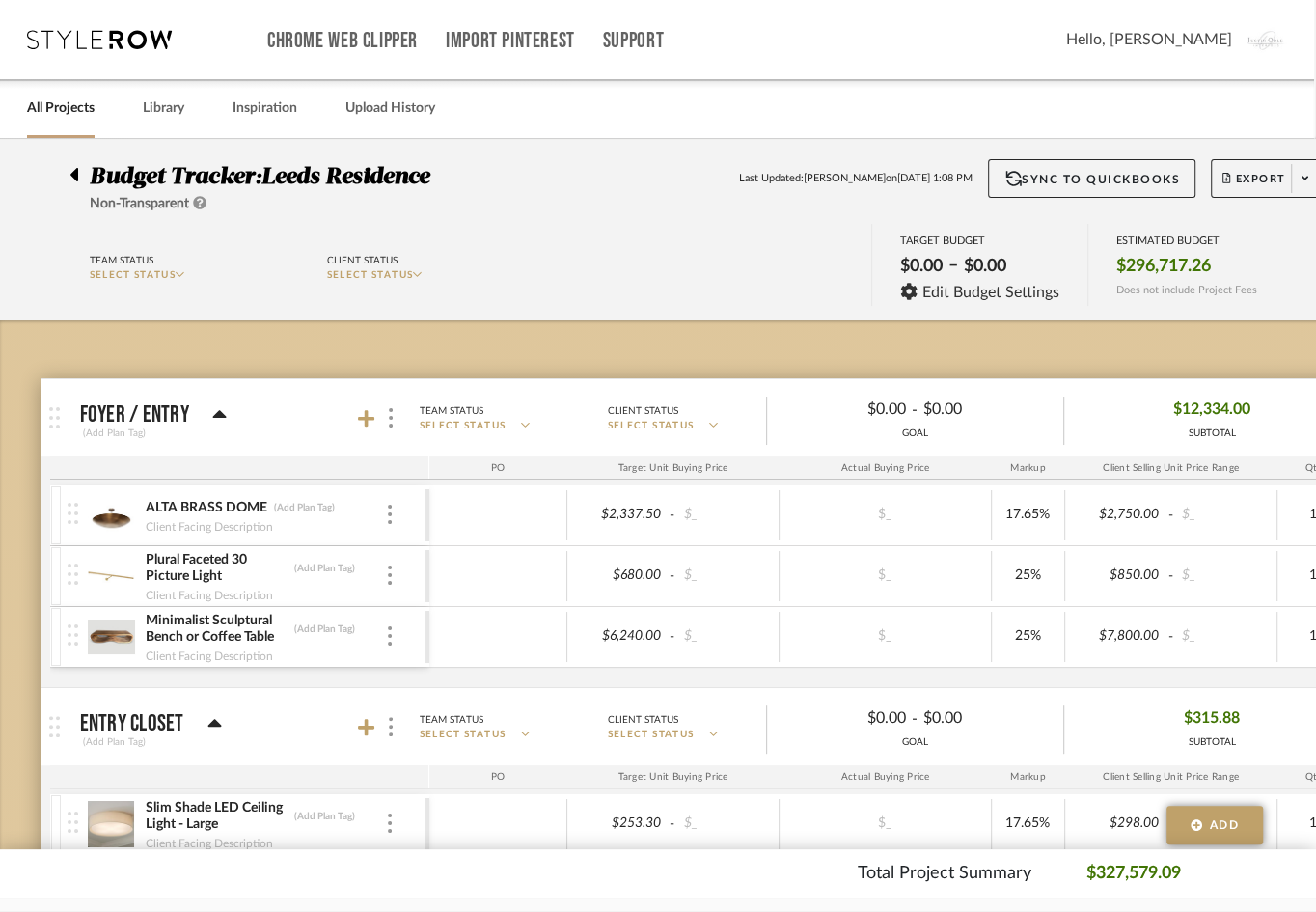 scroll, scrollTop: 0, scrollLeft: 82, axis: horizontal 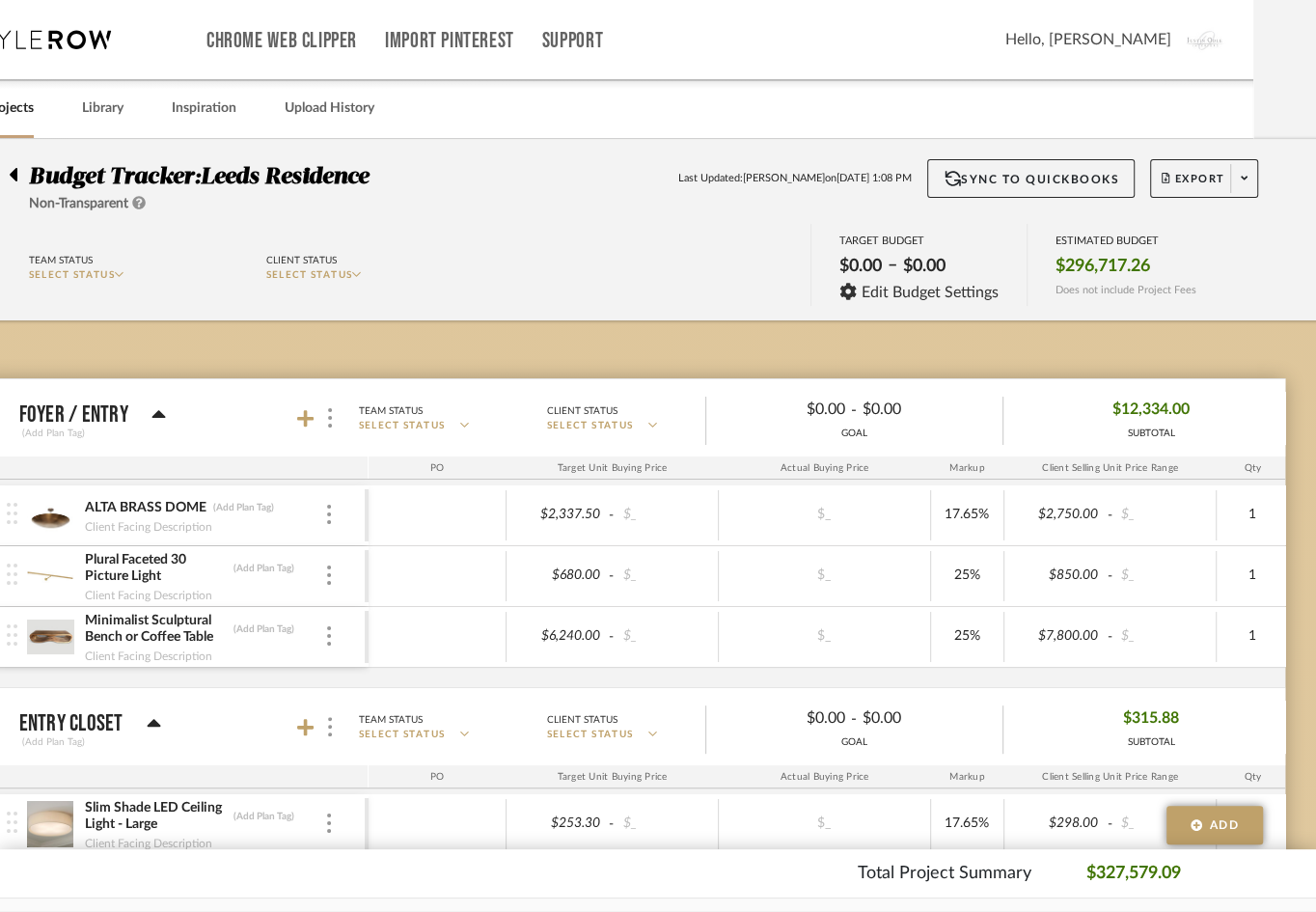 click at bounding box center [50, 637] 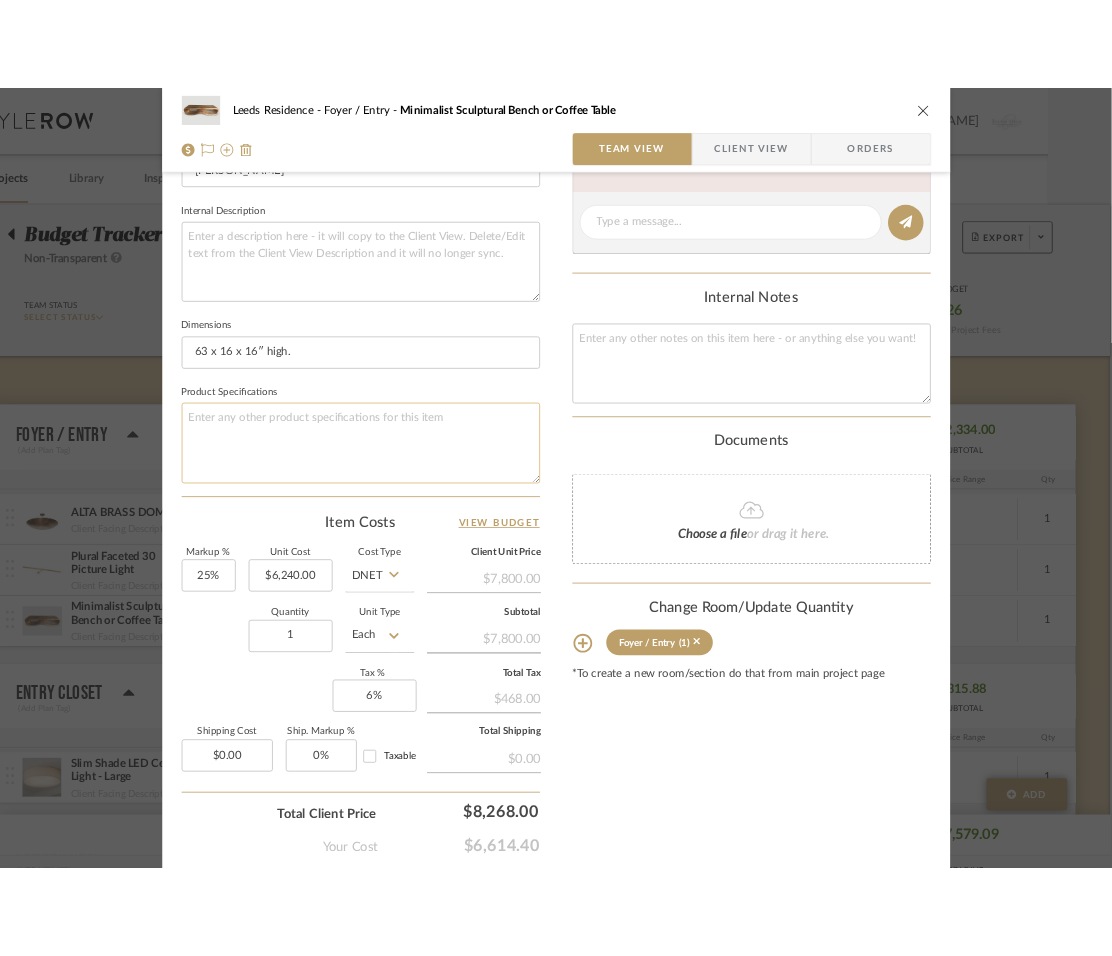 scroll, scrollTop: 795, scrollLeft: 0, axis: vertical 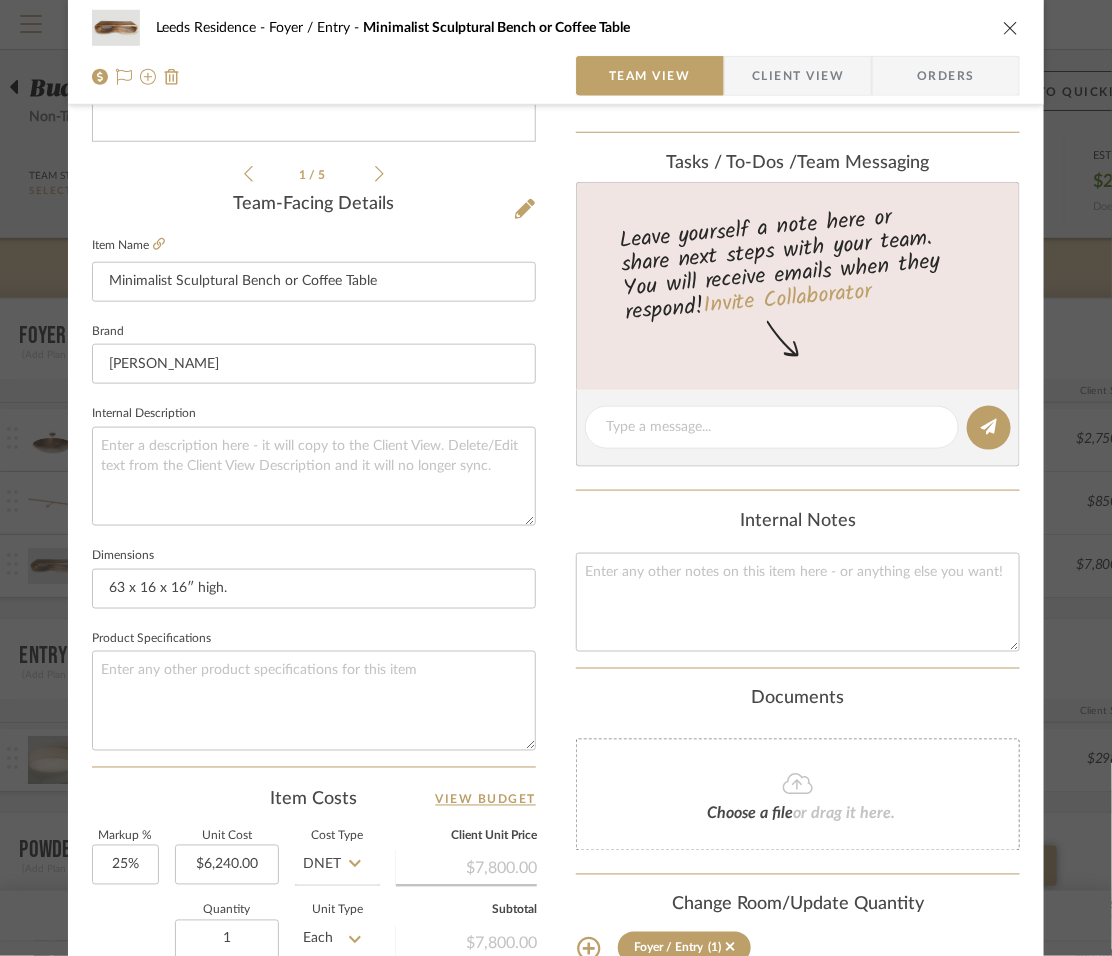 click on "Leeds Residence Foyer / Entry Minimalist Sculptural Bench or Coffee Table" at bounding box center [556, 28] 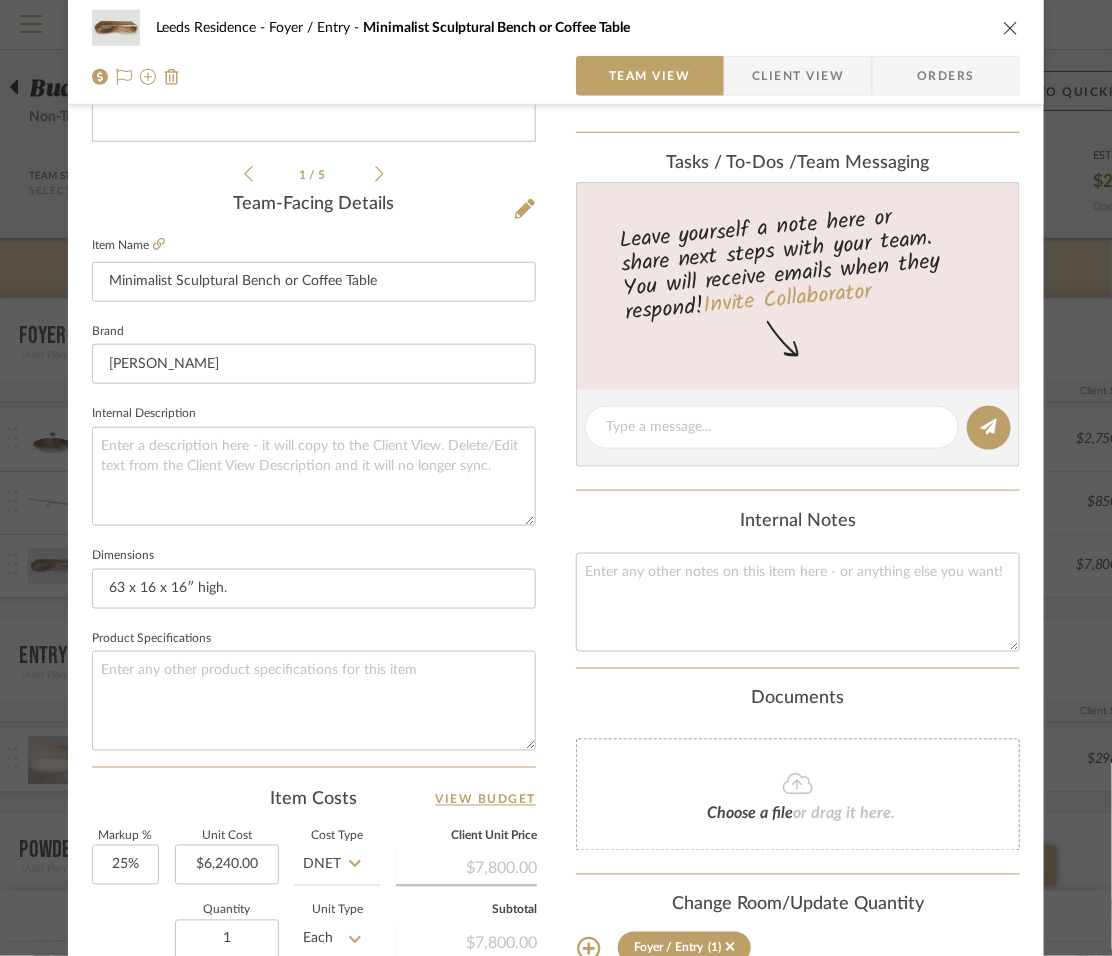 click at bounding box center [1011, 28] 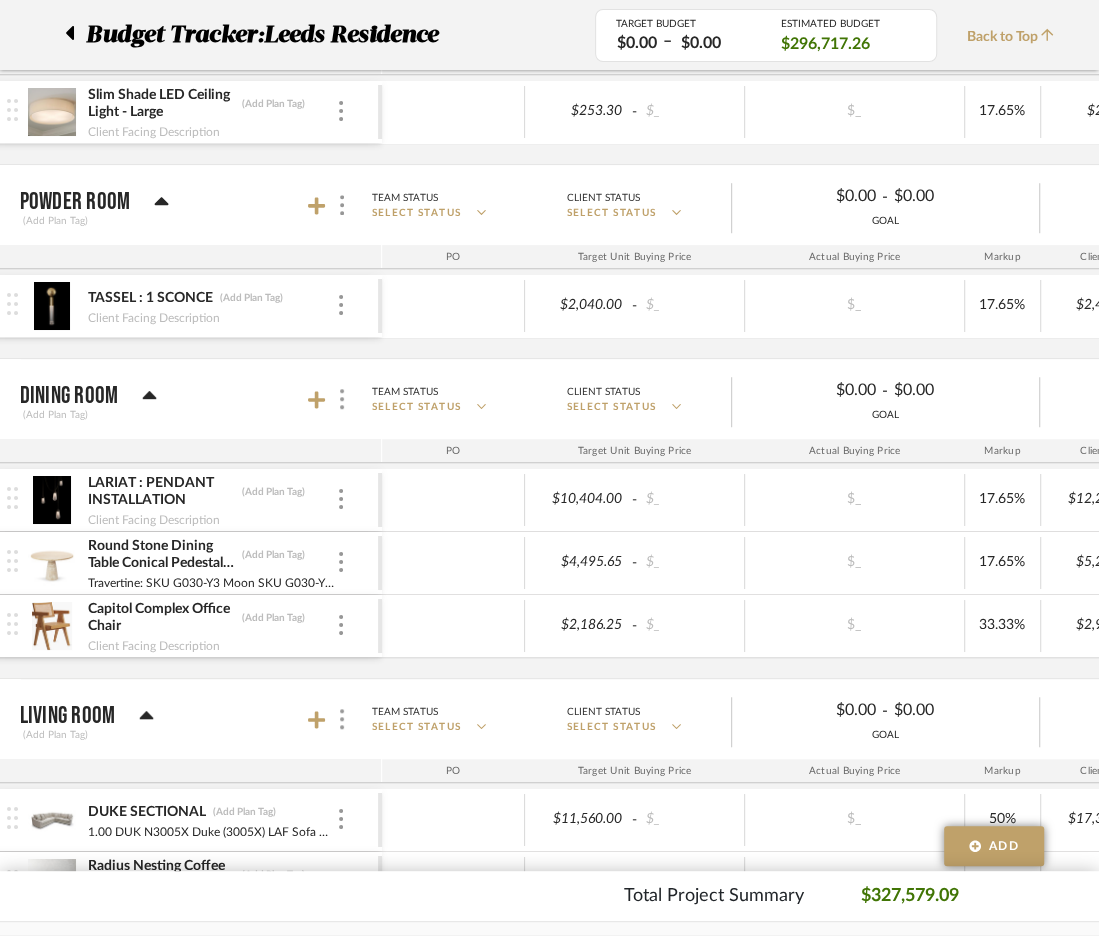 scroll, scrollTop: 652, scrollLeft: 65, axis: both 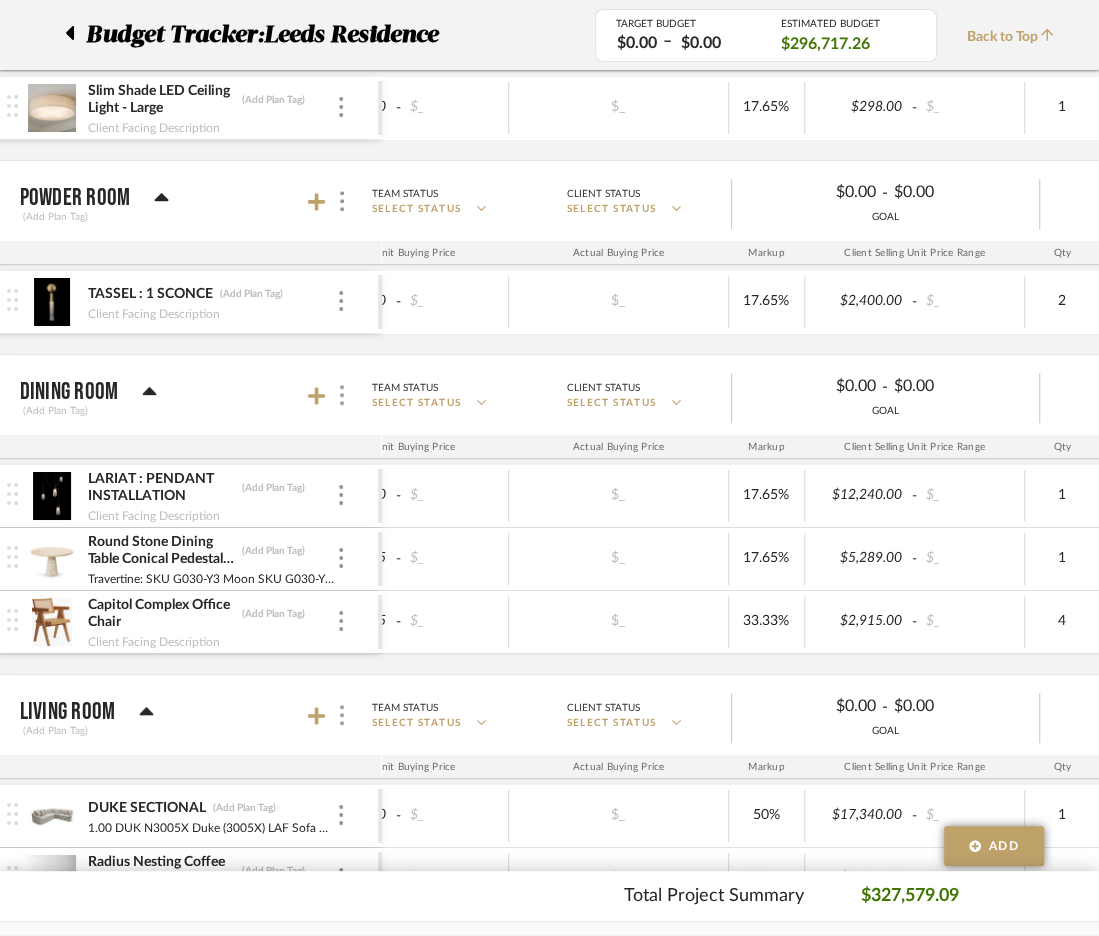 click at bounding box center [52, 496] 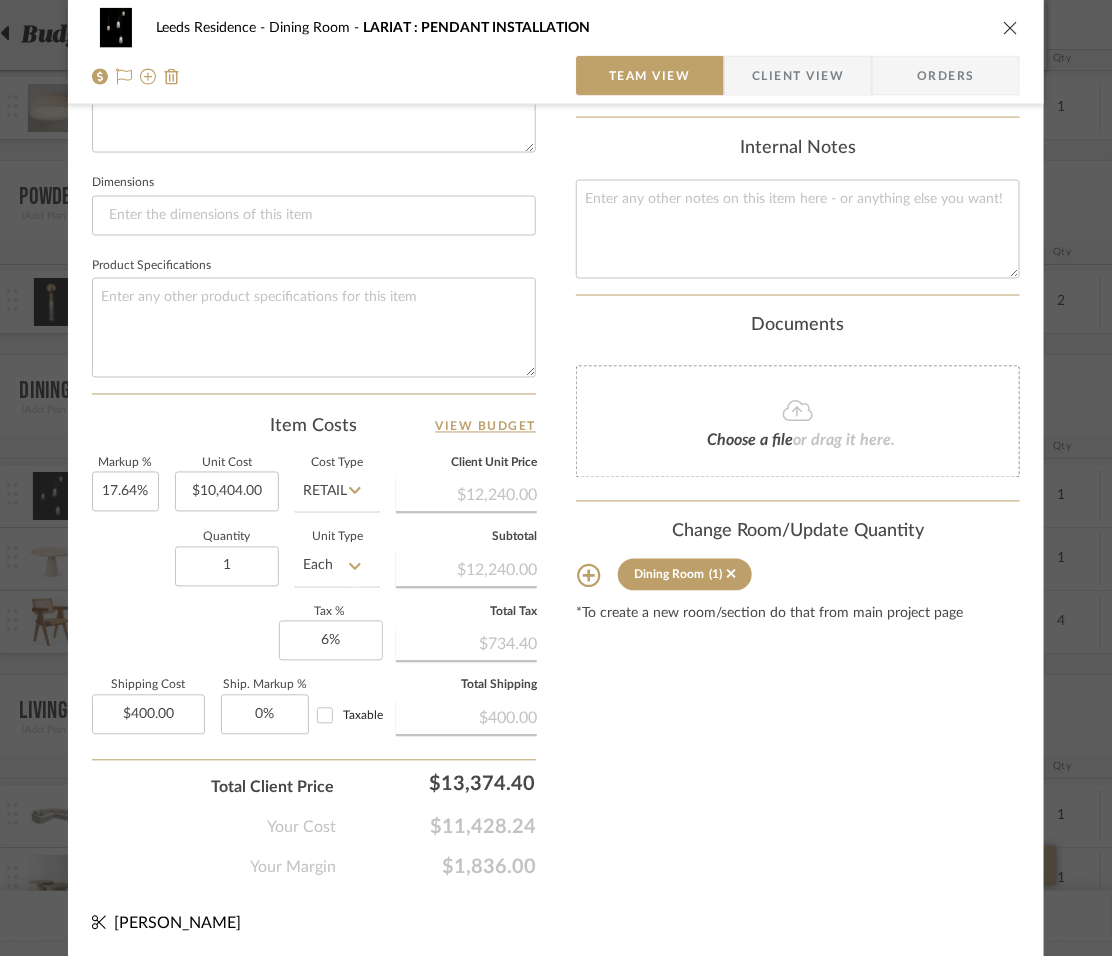 click on "Leeds Residence Dining Room LARIAT : PENDANT INSTALLATION Team View Client View Orders 1 / 2  Team-Facing Details   Item Name  LARIAT : PENDANT INSTALLATION  Brand  Apparatus Studio  Internal Description   Dimensions   Product Specifications   Item Costs   View Budget   Markup %  17.64%  Unit Cost  $10,404.00  Cost Type  Retail  Client Unit Price   $12,240.00   Quantity  1  Unit Type  Each  Subtotal   $12,240.00   Tax %  6%  Total Tax   $734.40   Shipping Cost  $400.00  Ship. Markup %  0% Taxable  Total Shipping   $400.00  Total Client Price  $13,374.40  Your Cost  $11,428.24  Your Margin  $1,836.00  Content here copies to Client View - confirm visibility there.  Show in Client Dashboard   Include in Budget   View Budget  Team Status  Lead Time  In Stock Weeks  Est. Min  14  Est. Max  16  Due Date   Install Date  Tasks / To-Dos /  team Messaging  Leave yourself a note here or share next steps with your team. You will receive emails when they
respond!  Invite Collaborator Internal Notes  Documents" at bounding box center (556, 86) 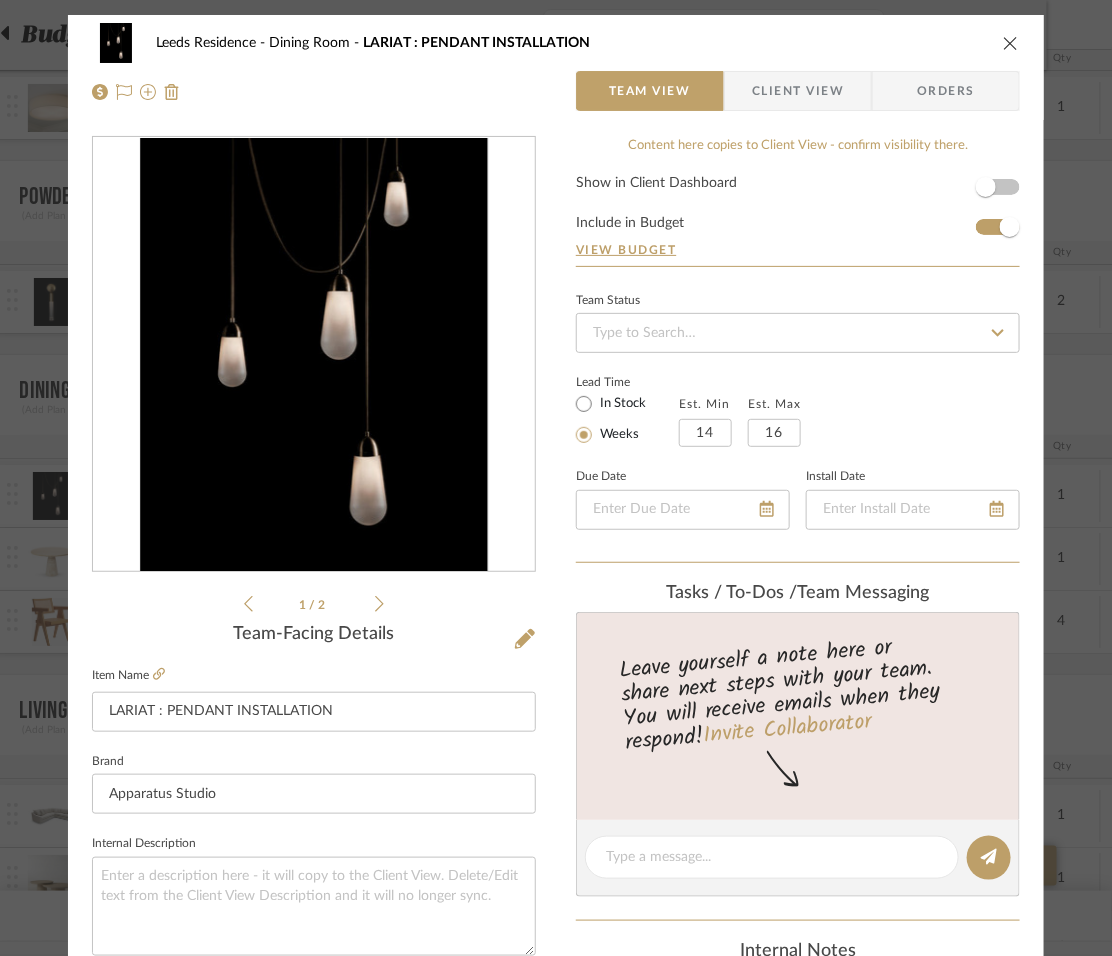 click at bounding box center (1011, 43) 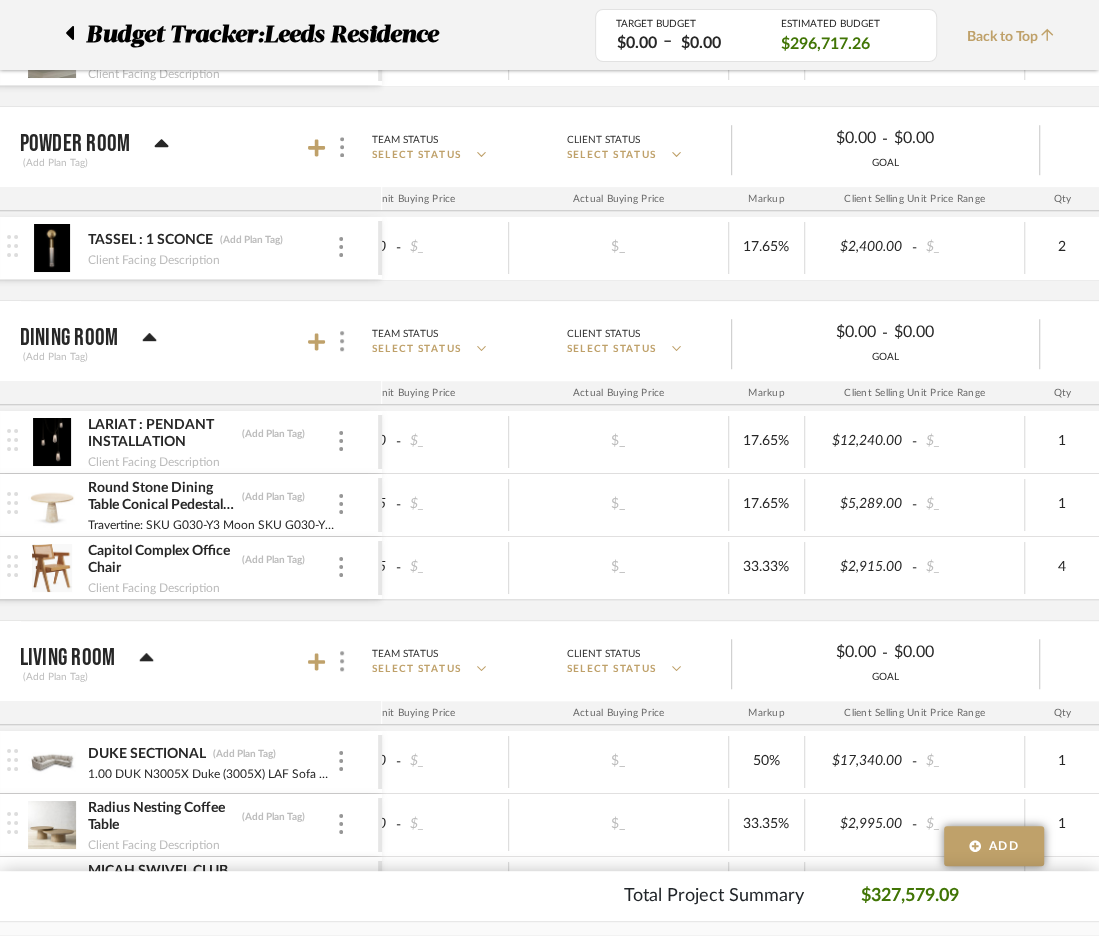 click at bounding box center [52, 442] 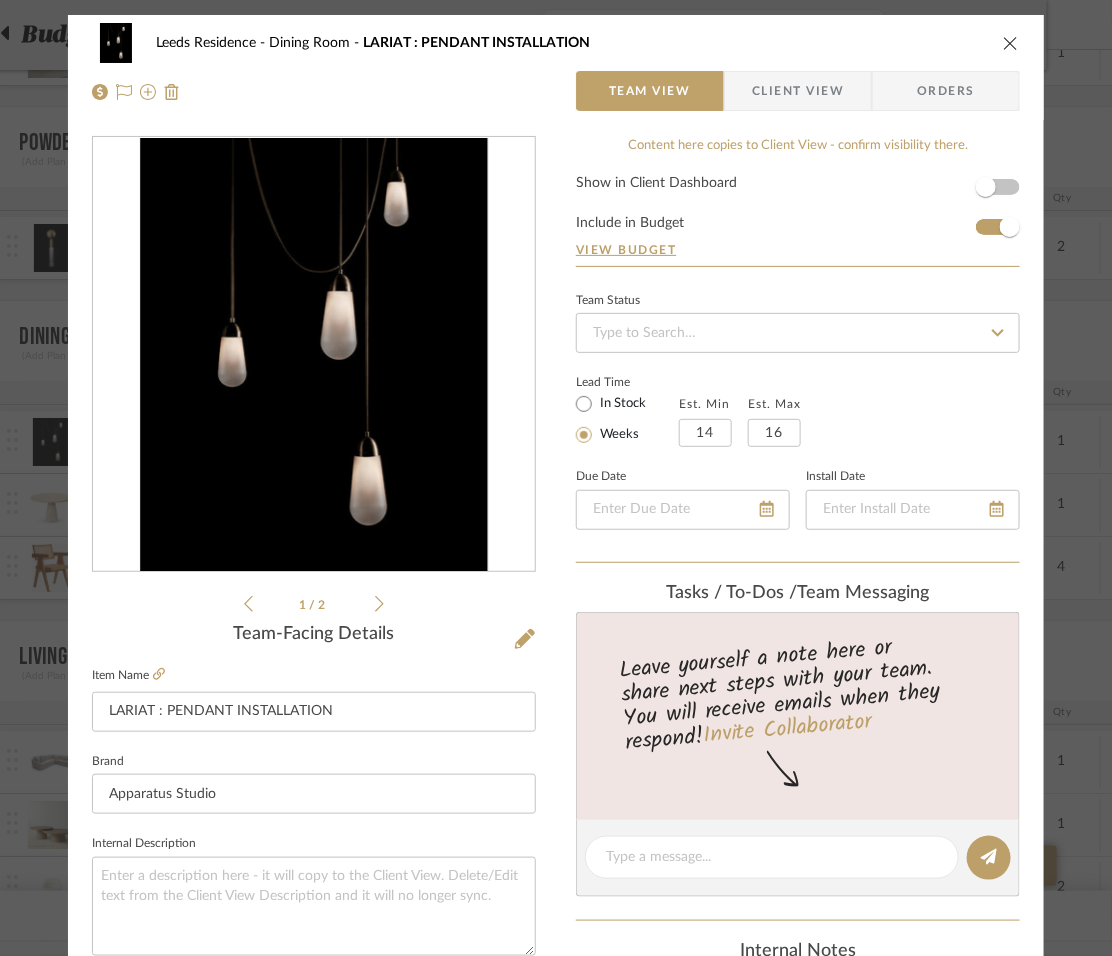 click at bounding box center [1011, 43] 